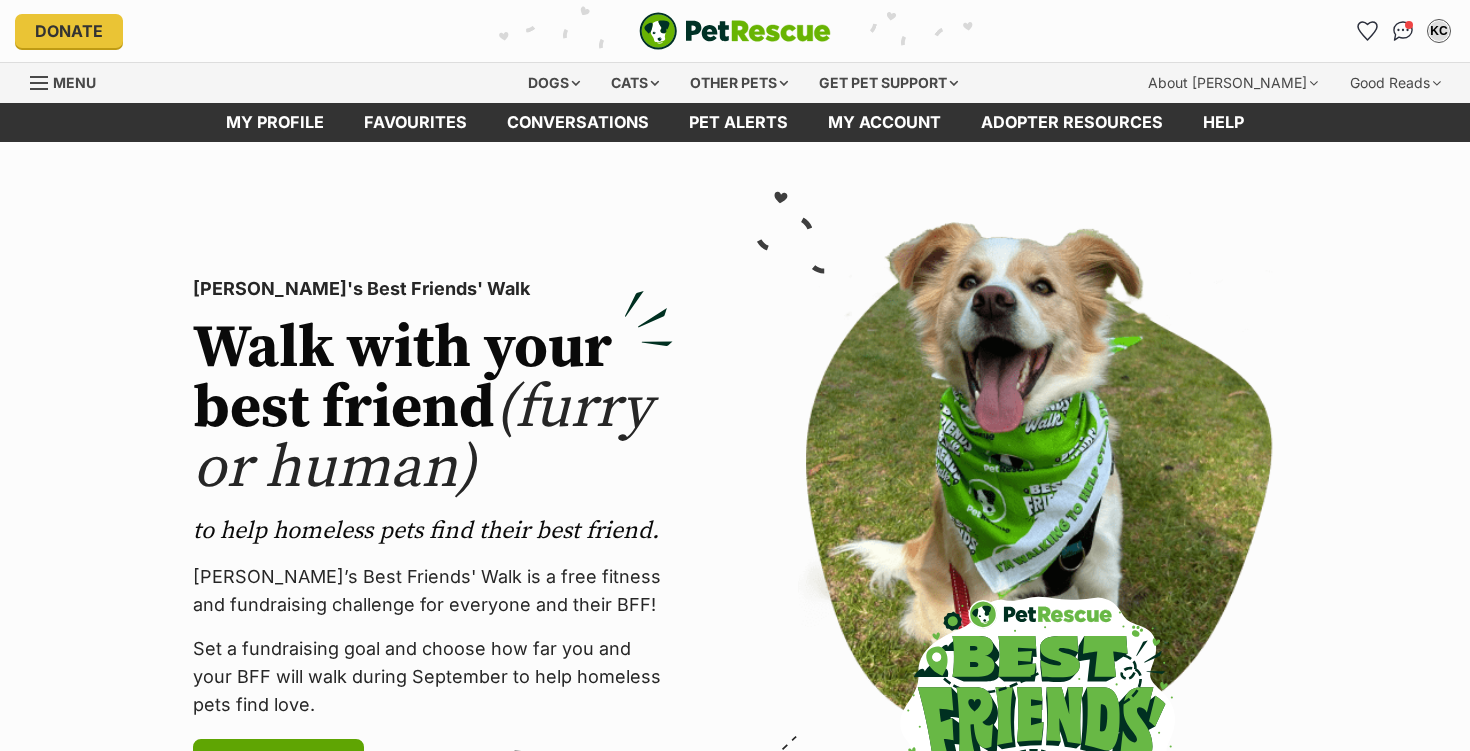 scroll, scrollTop: 0, scrollLeft: 0, axis: both 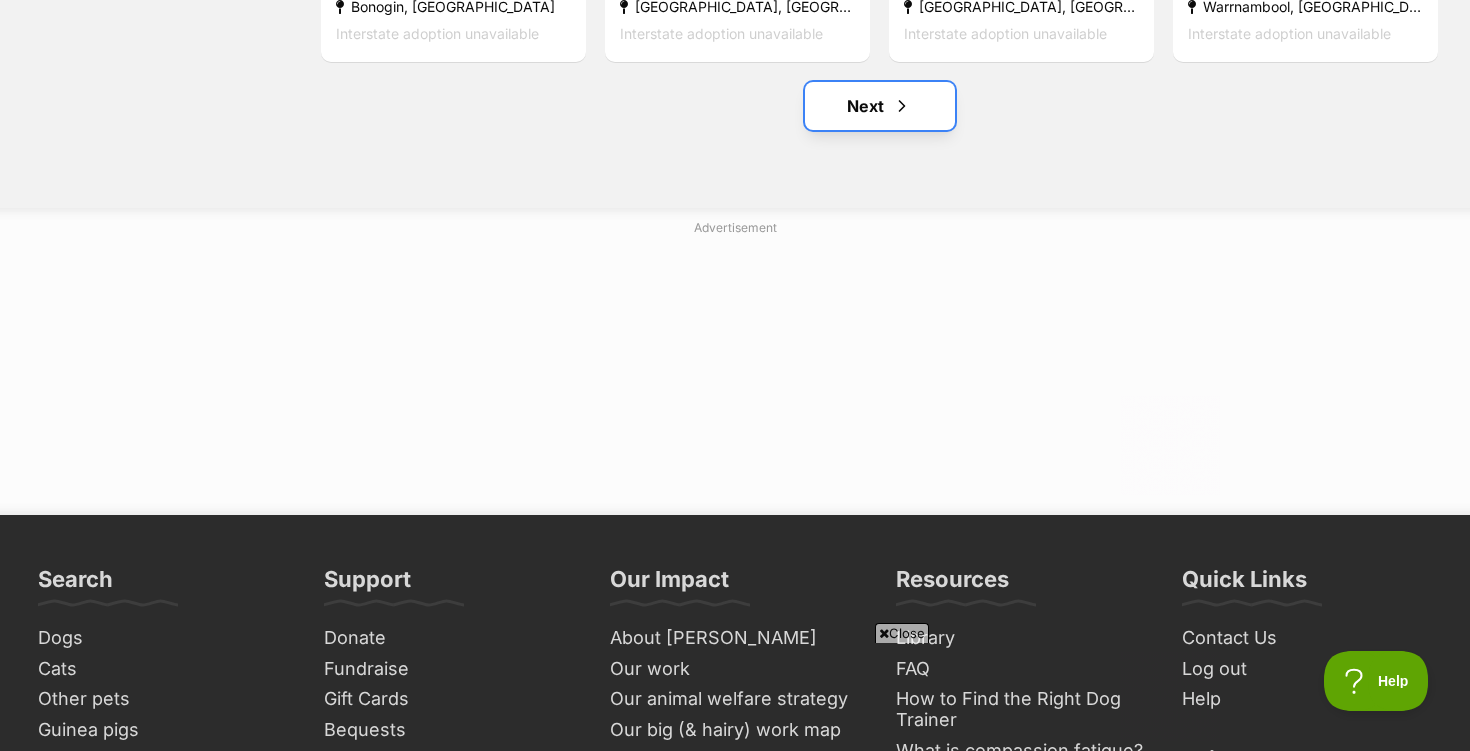 click on "Next" at bounding box center [880, 106] 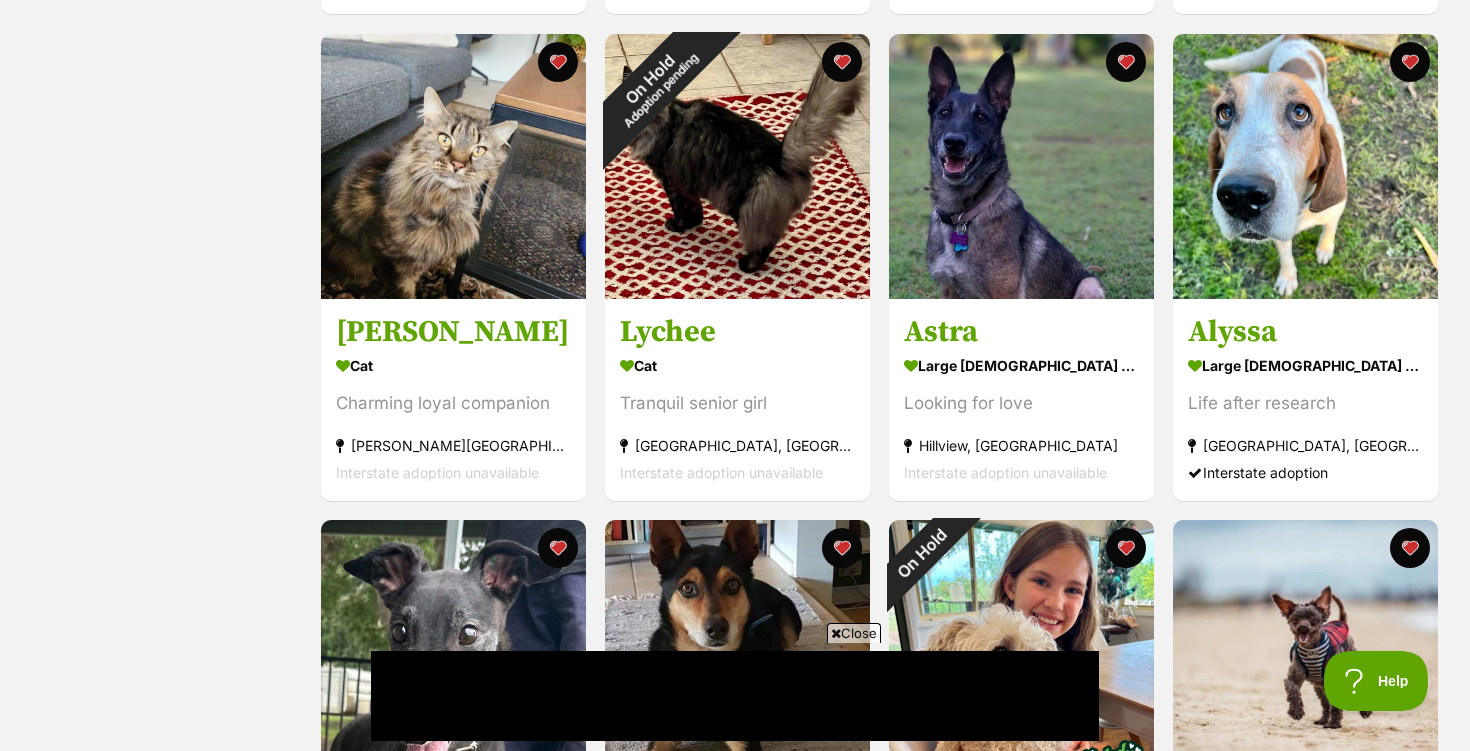 scroll, scrollTop: 1019, scrollLeft: 0, axis: vertical 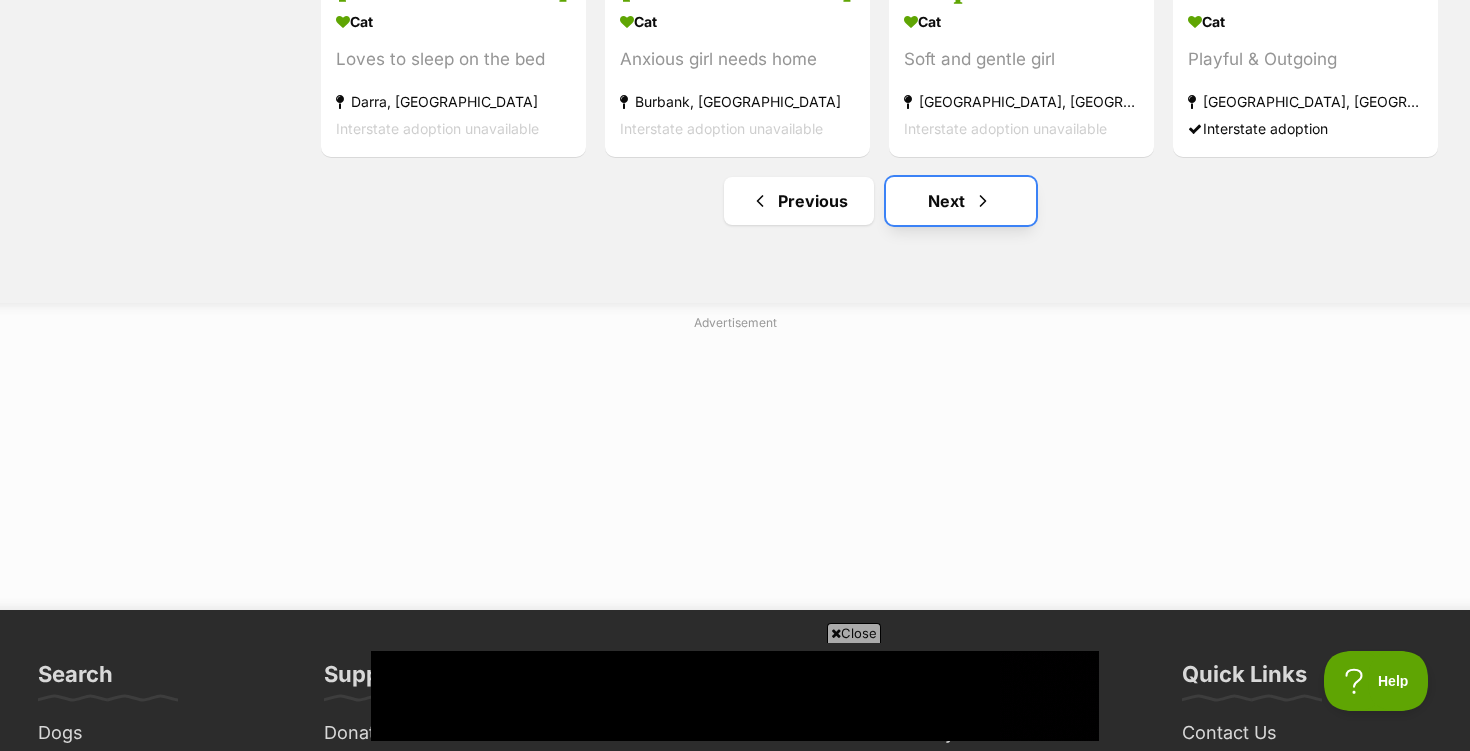 click on "Next" at bounding box center [961, 201] 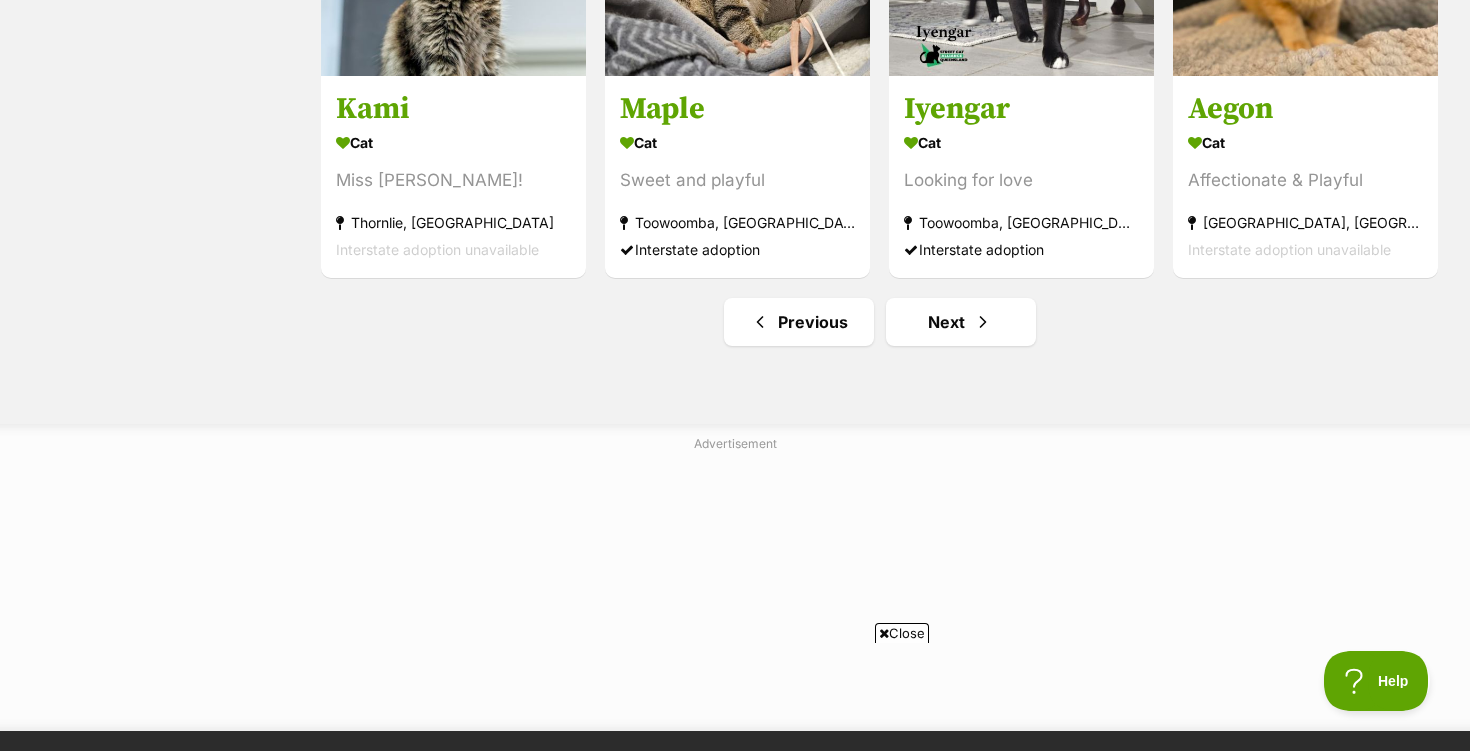 scroll, scrollTop: 2549, scrollLeft: 0, axis: vertical 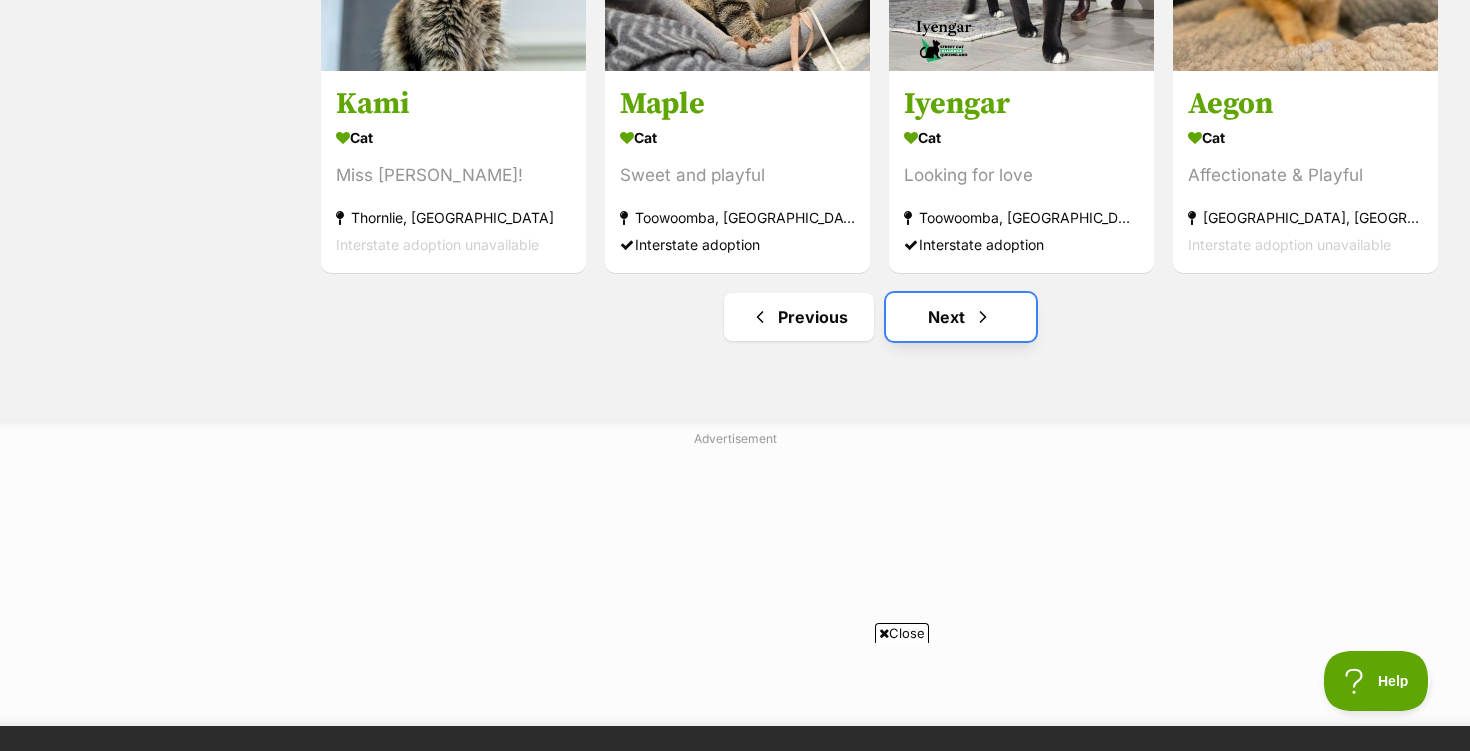 click on "Next" at bounding box center [961, 317] 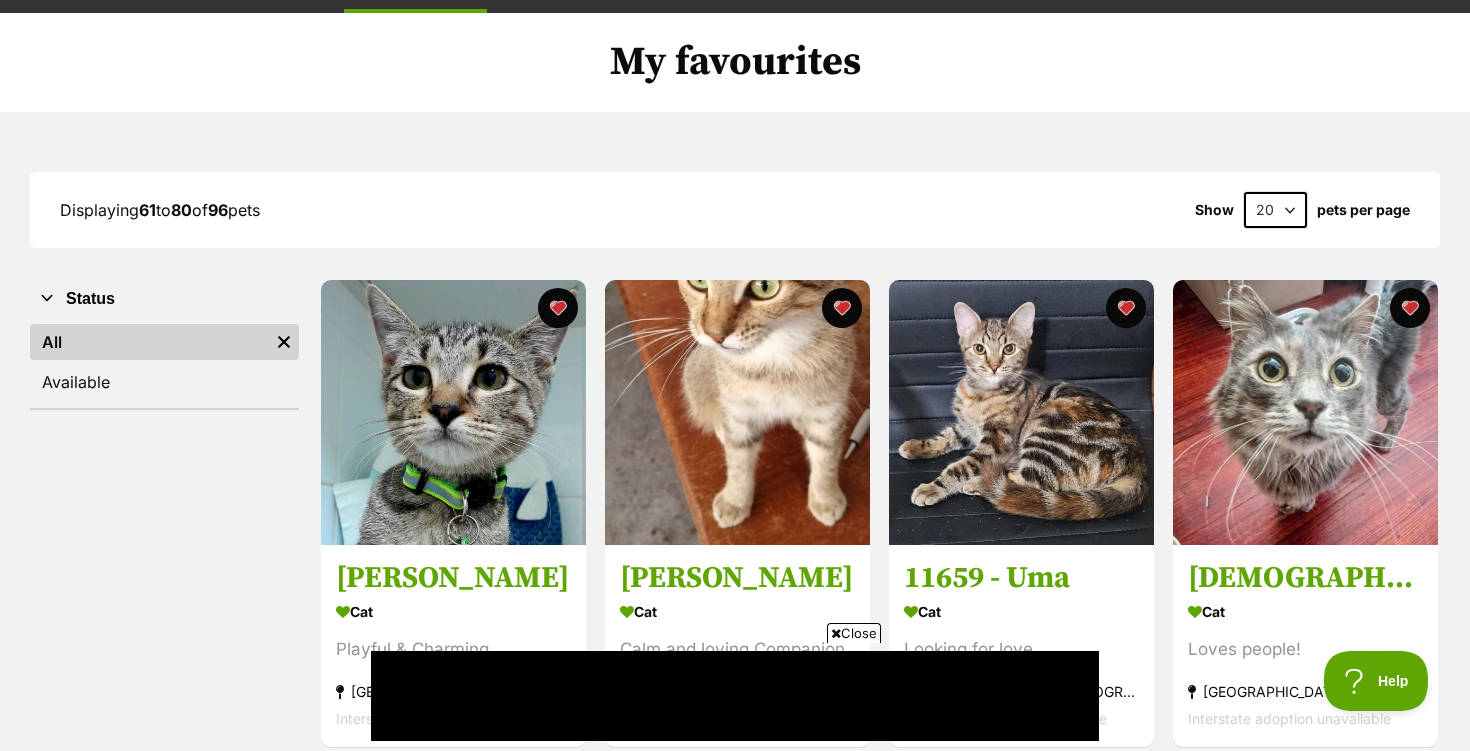 scroll, scrollTop: 0, scrollLeft: 0, axis: both 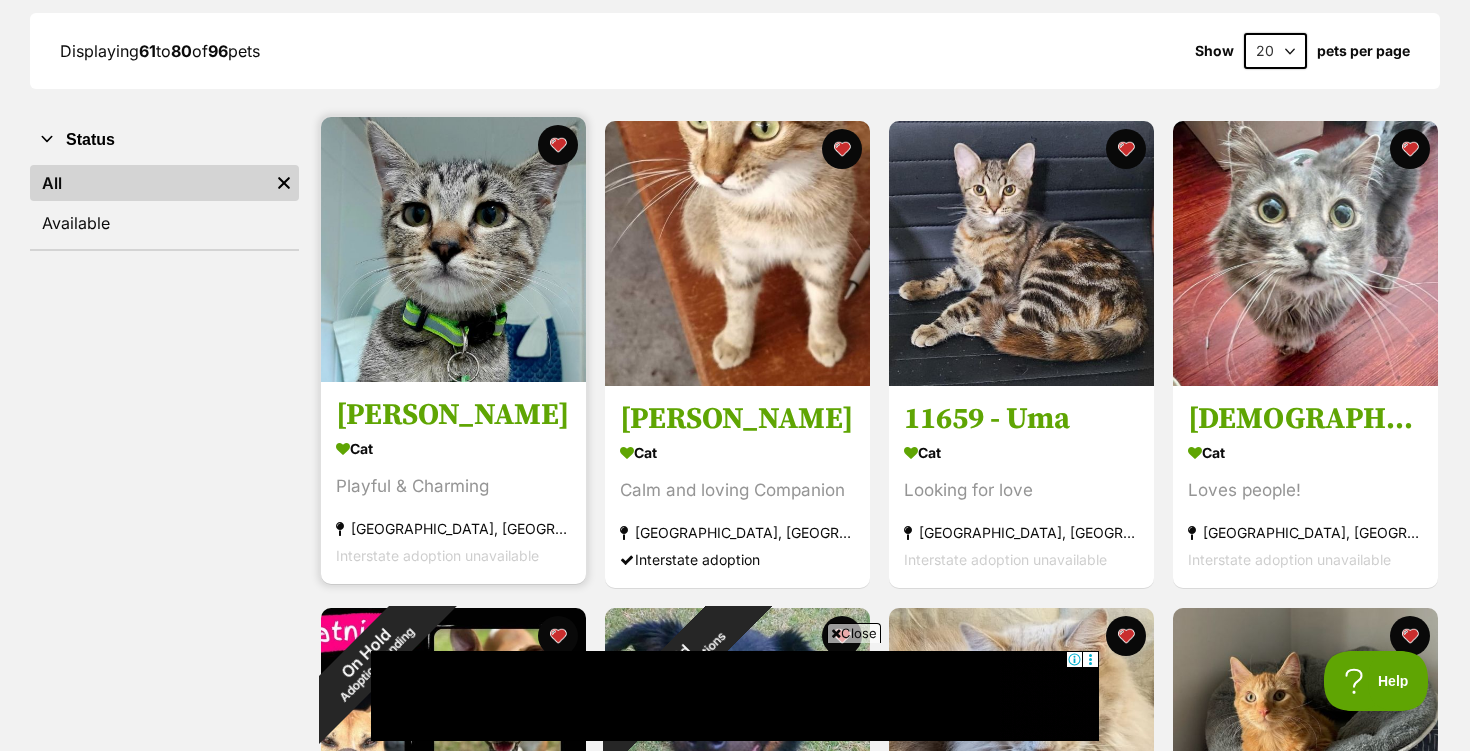 click at bounding box center [453, 249] 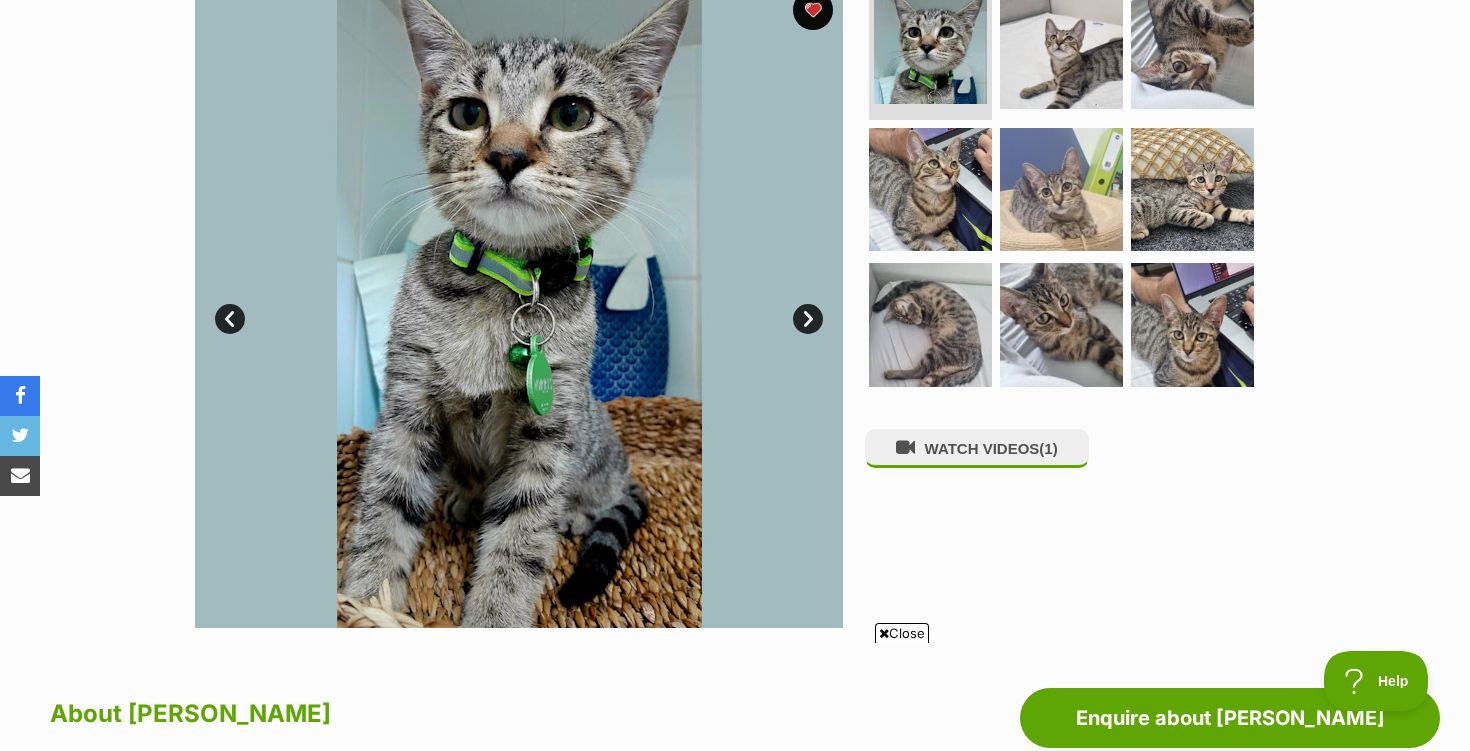 scroll, scrollTop: 423, scrollLeft: 0, axis: vertical 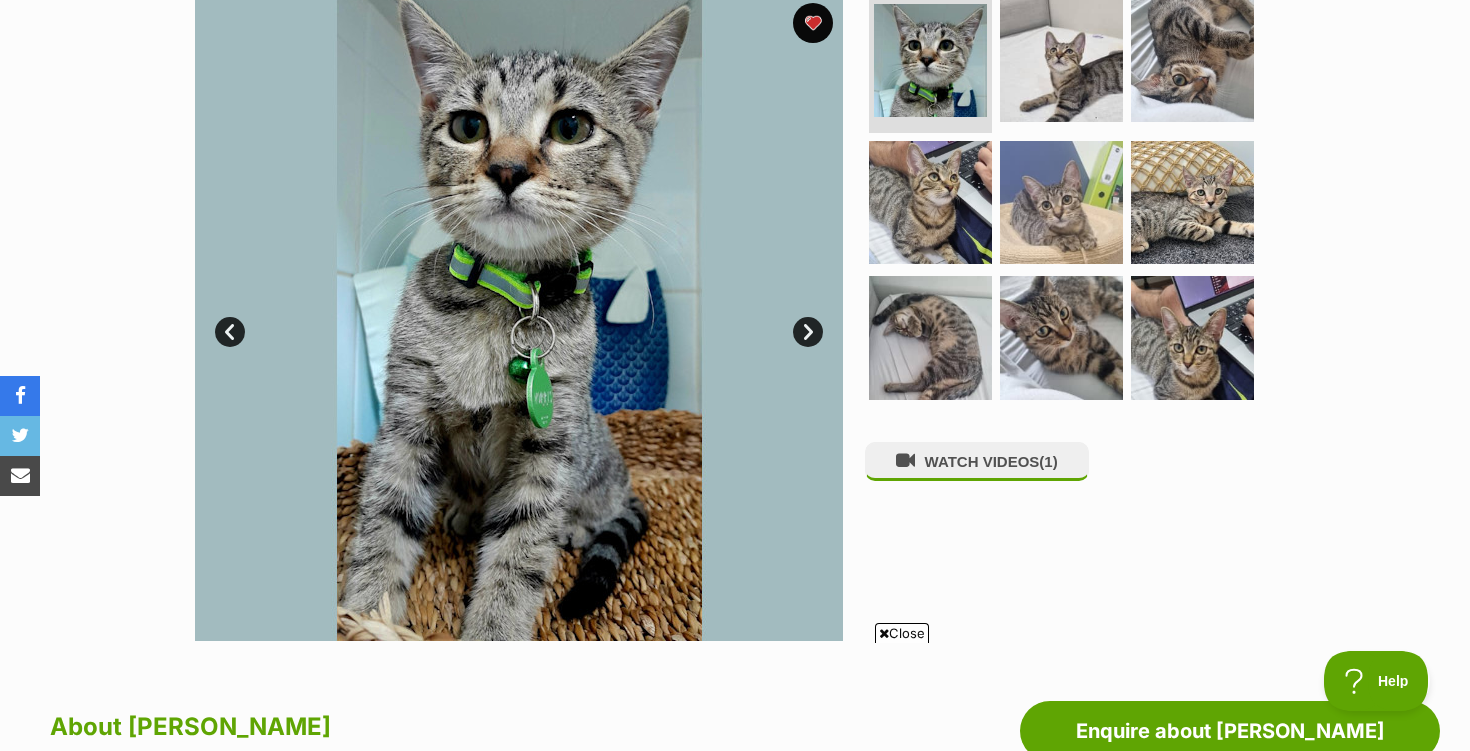 click on "Next" at bounding box center [808, 332] 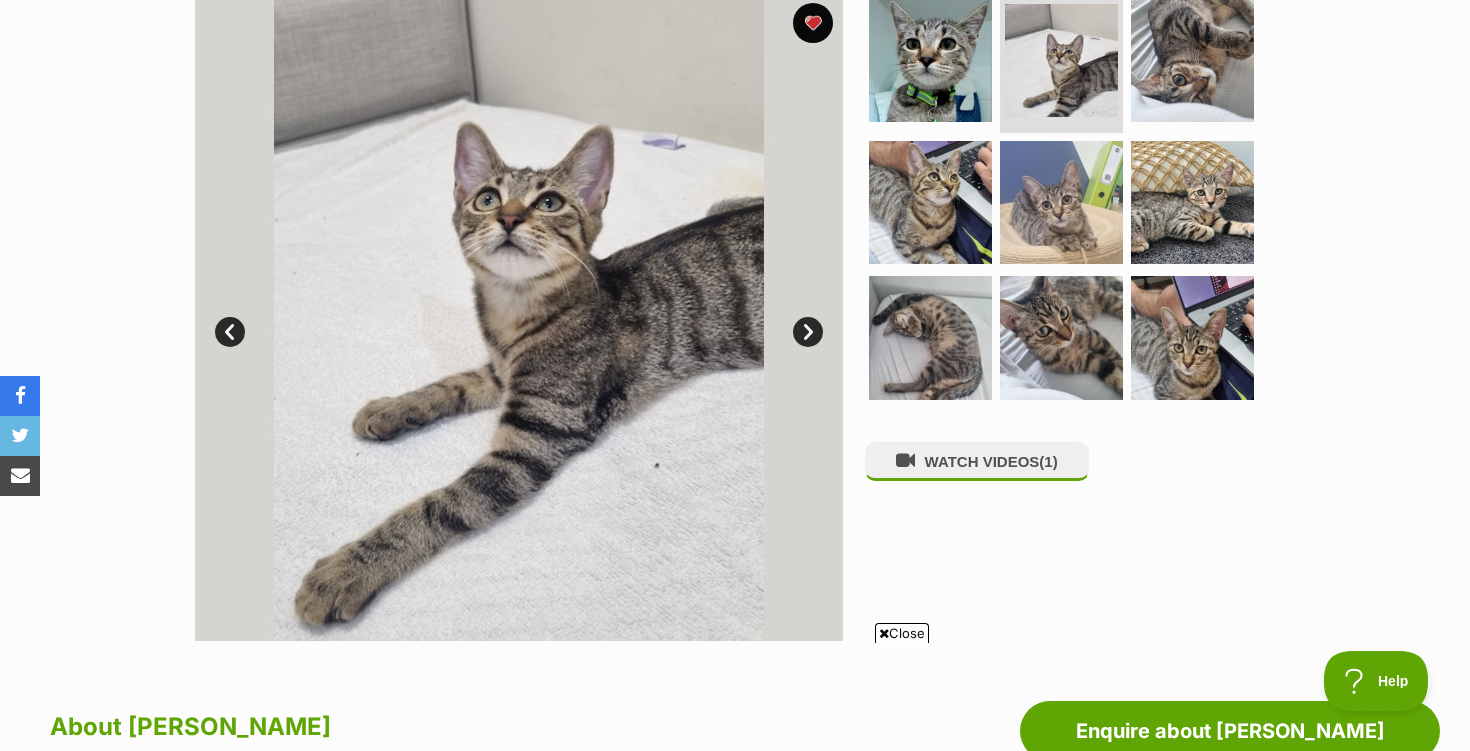 click on "Next" at bounding box center (808, 332) 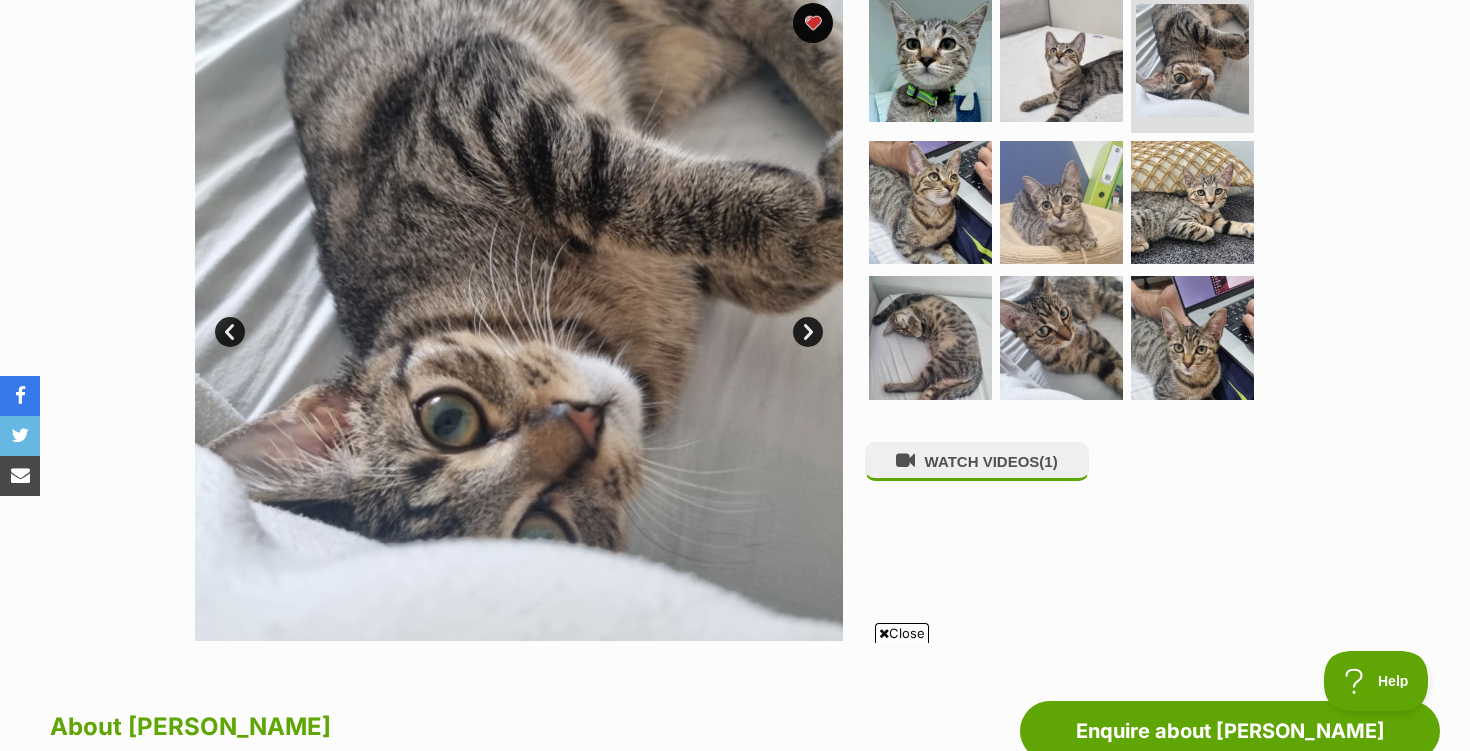click on "Next" at bounding box center (808, 332) 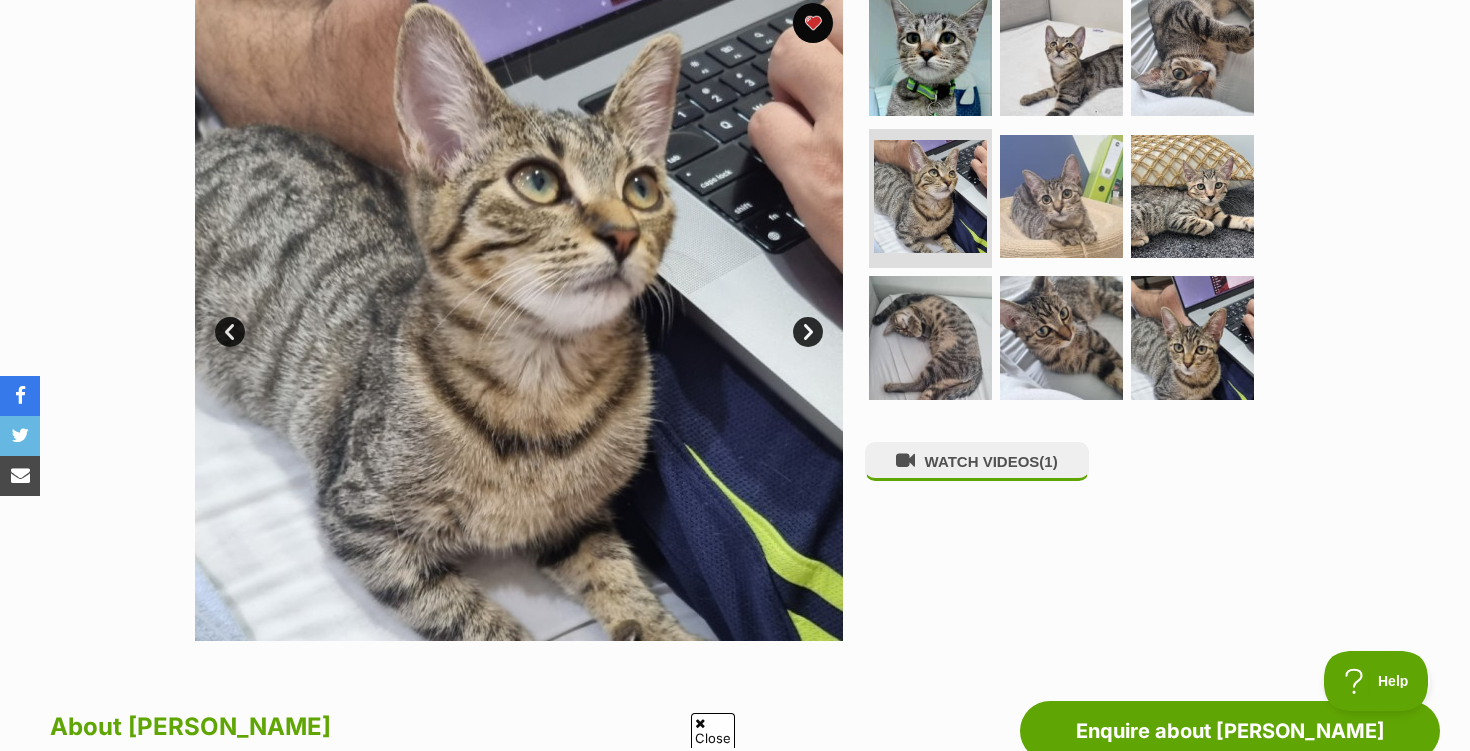click on "Next" at bounding box center [808, 332] 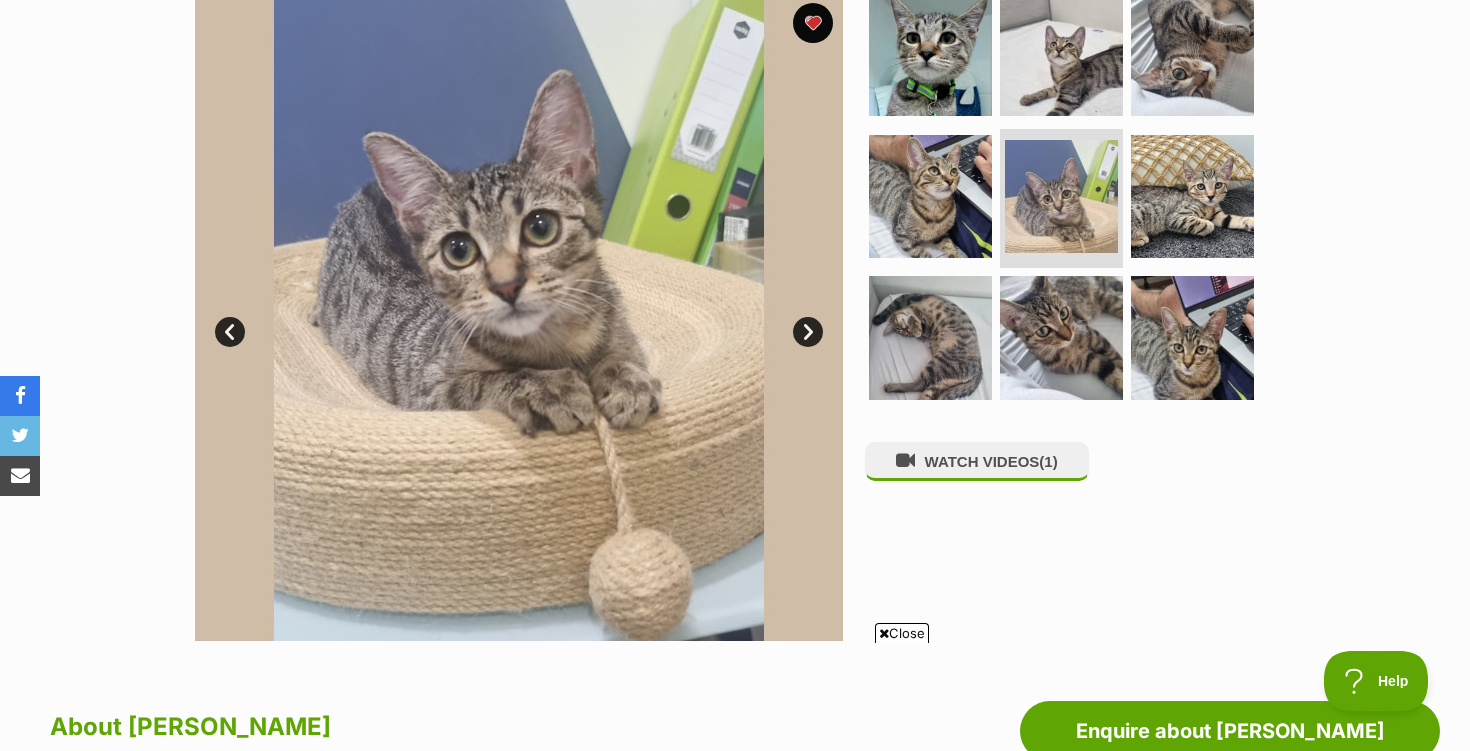 click on "Next" at bounding box center [808, 332] 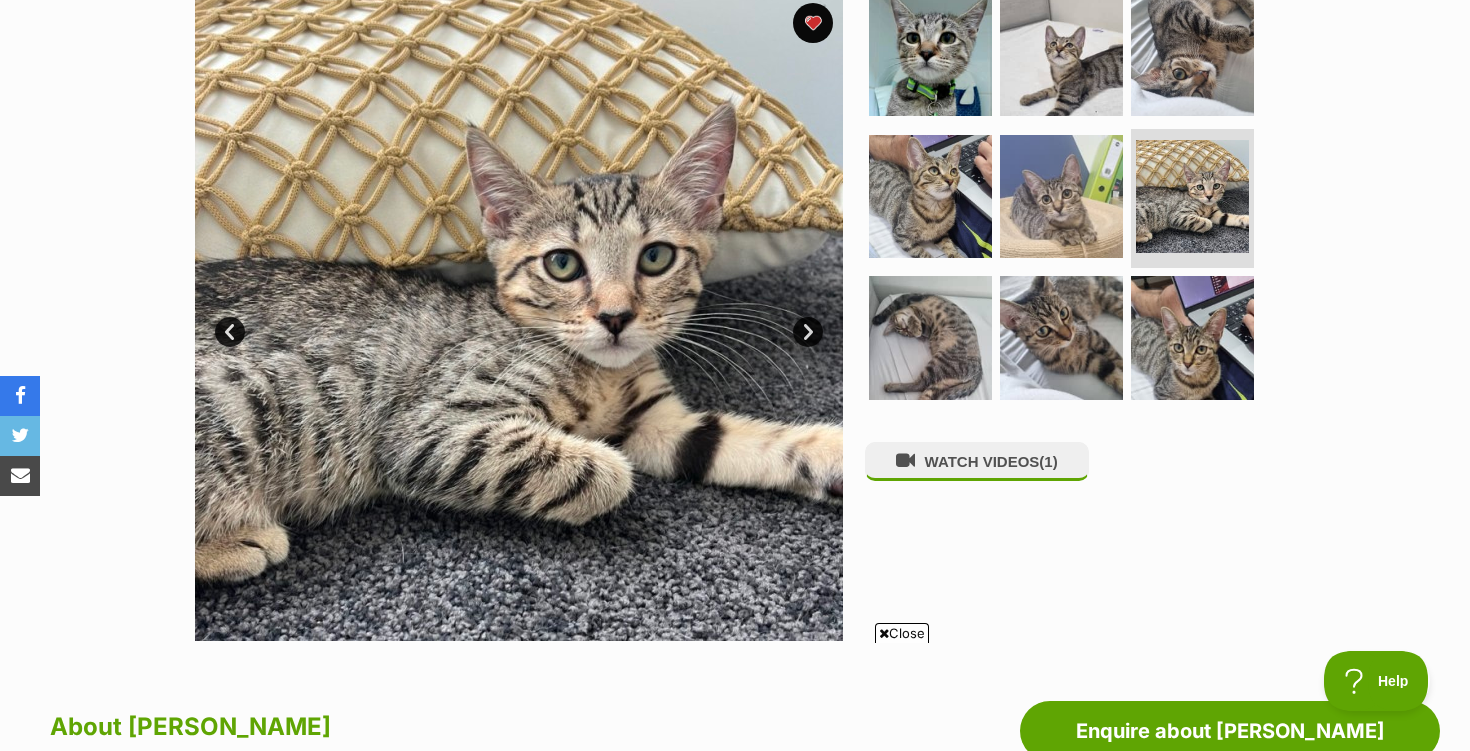 click on "Next" at bounding box center [808, 332] 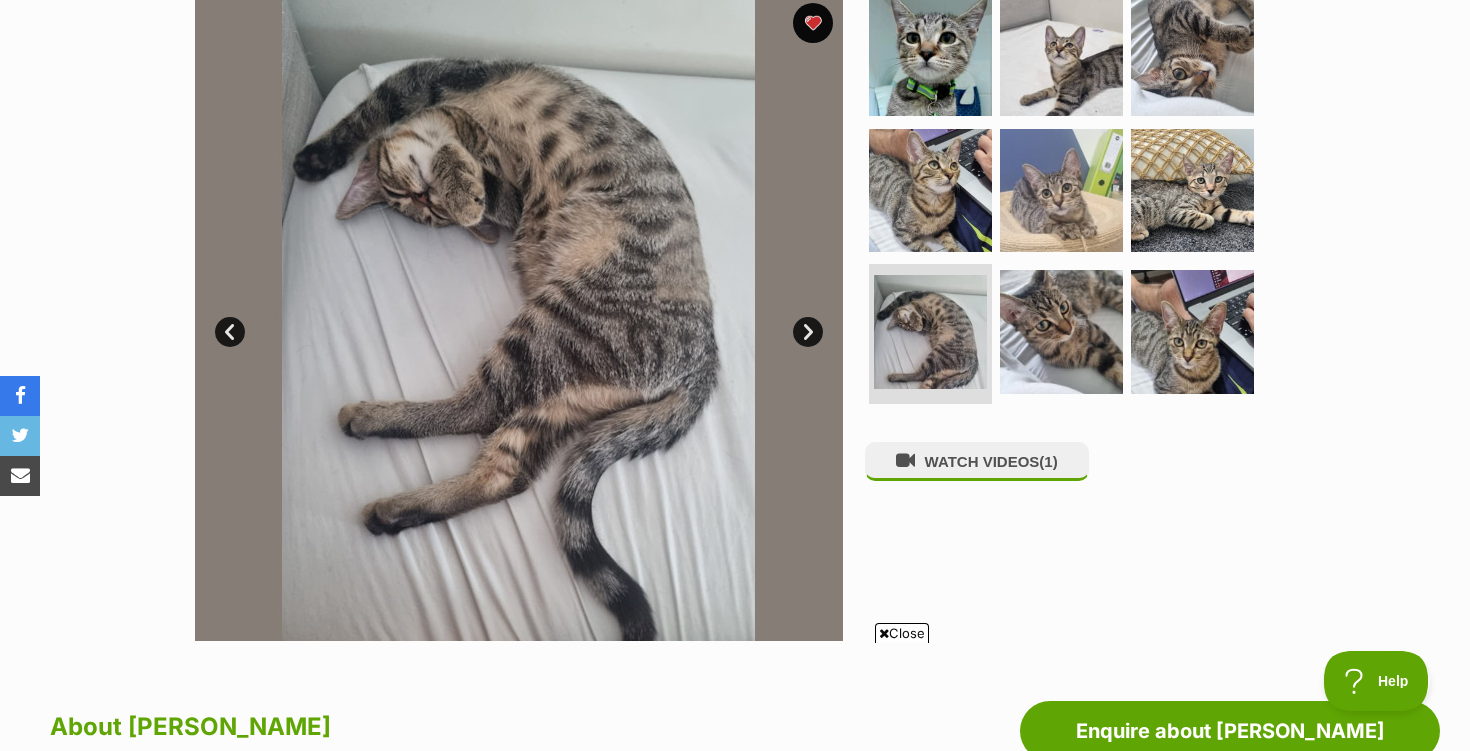click on "Next" at bounding box center [808, 332] 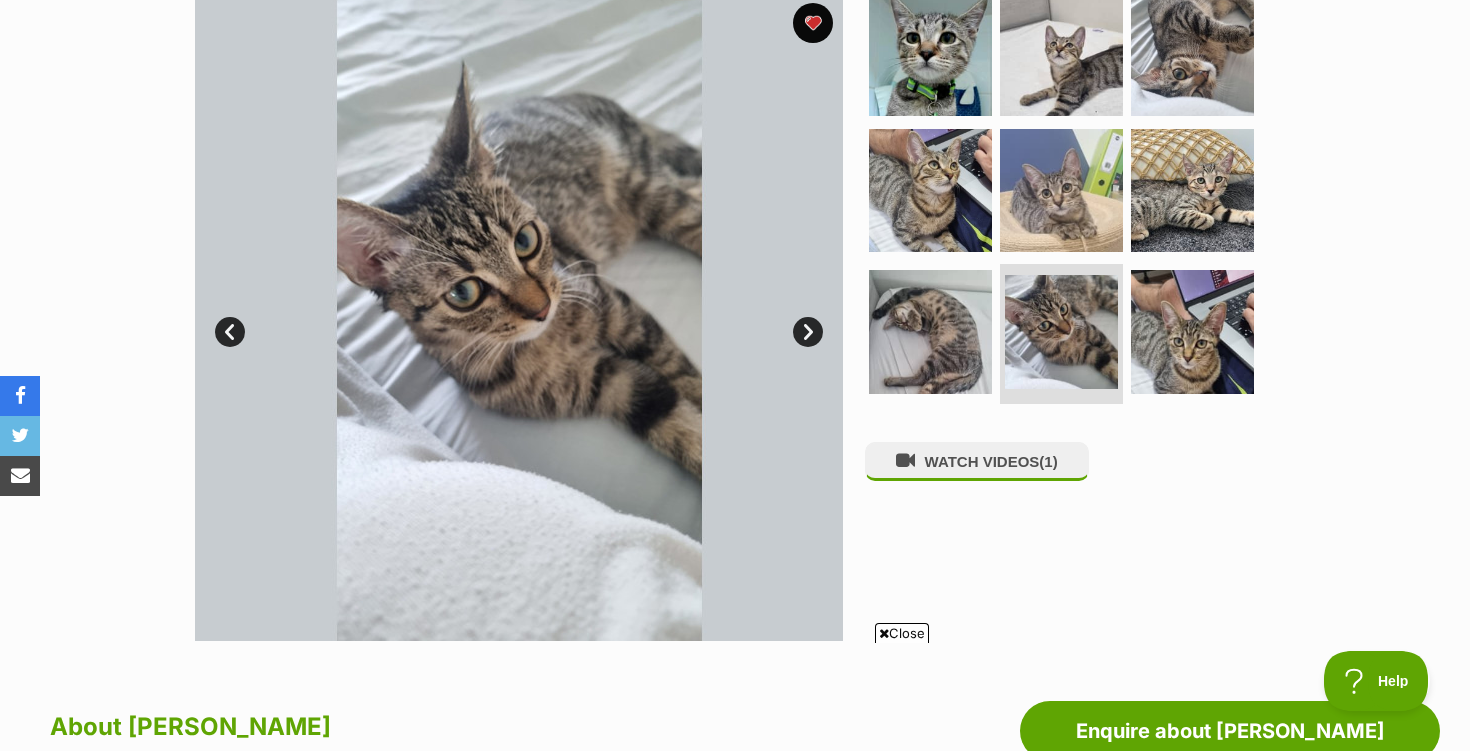 click on "Next" at bounding box center [808, 332] 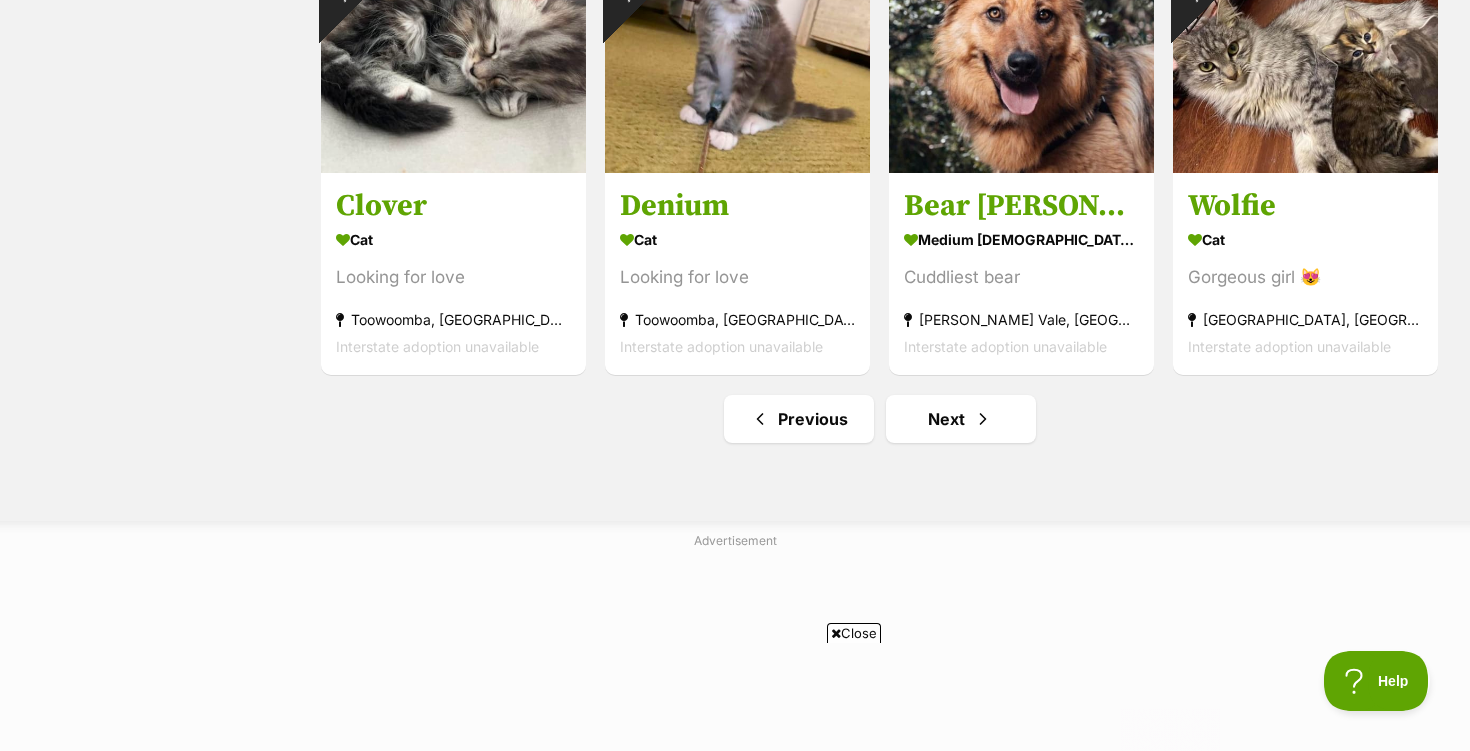 scroll, scrollTop: 2453, scrollLeft: 0, axis: vertical 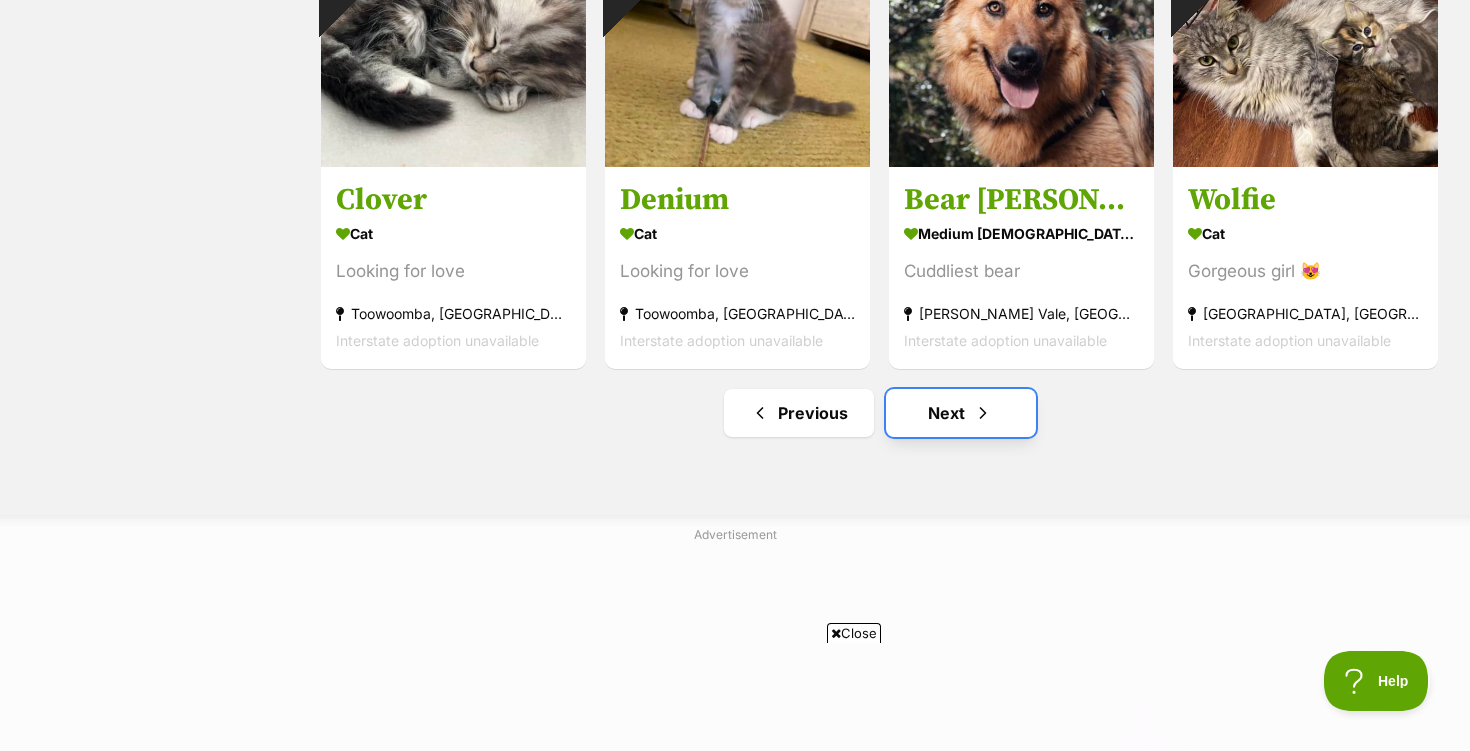 click on "Next" at bounding box center [961, 413] 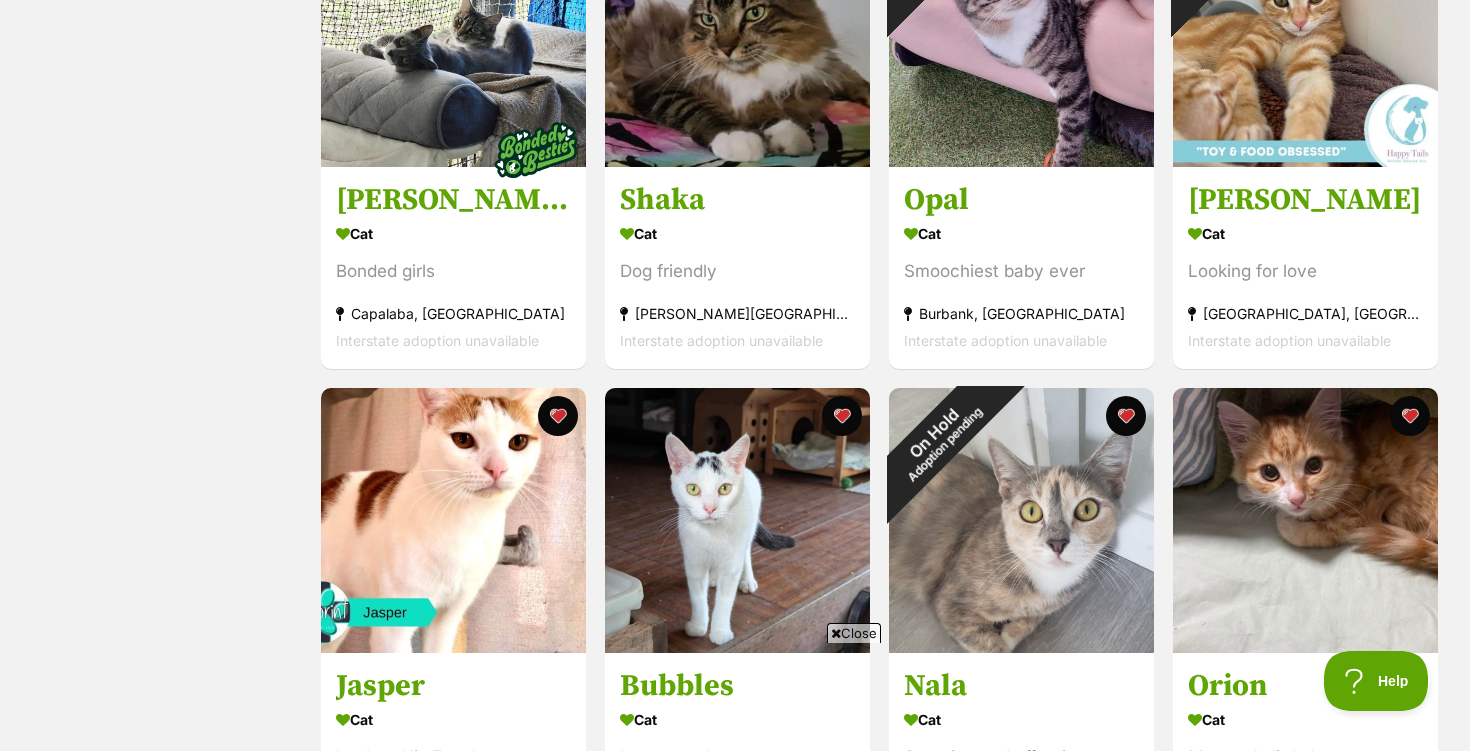 scroll, scrollTop: 1507, scrollLeft: 0, axis: vertical 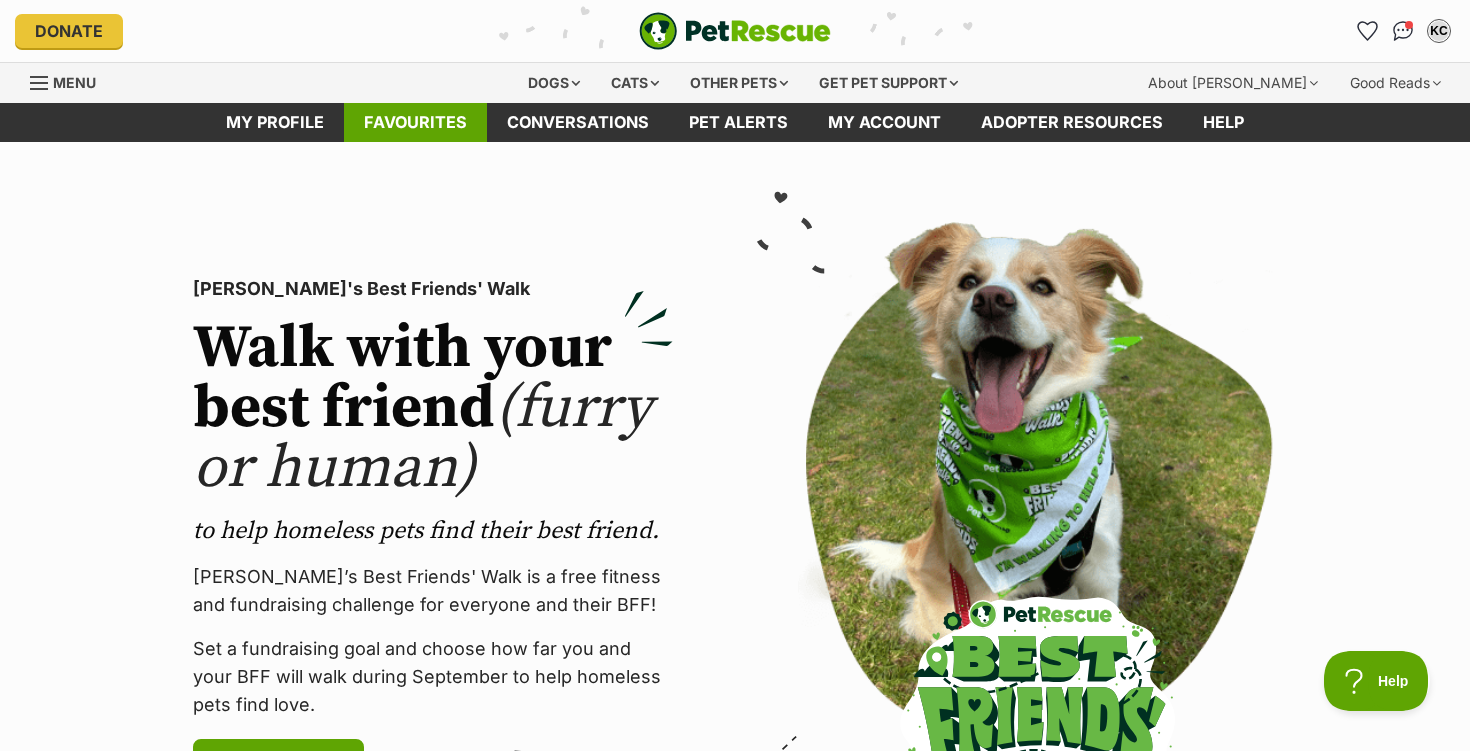 click on "Favourites" at bounding box center (415, 122) 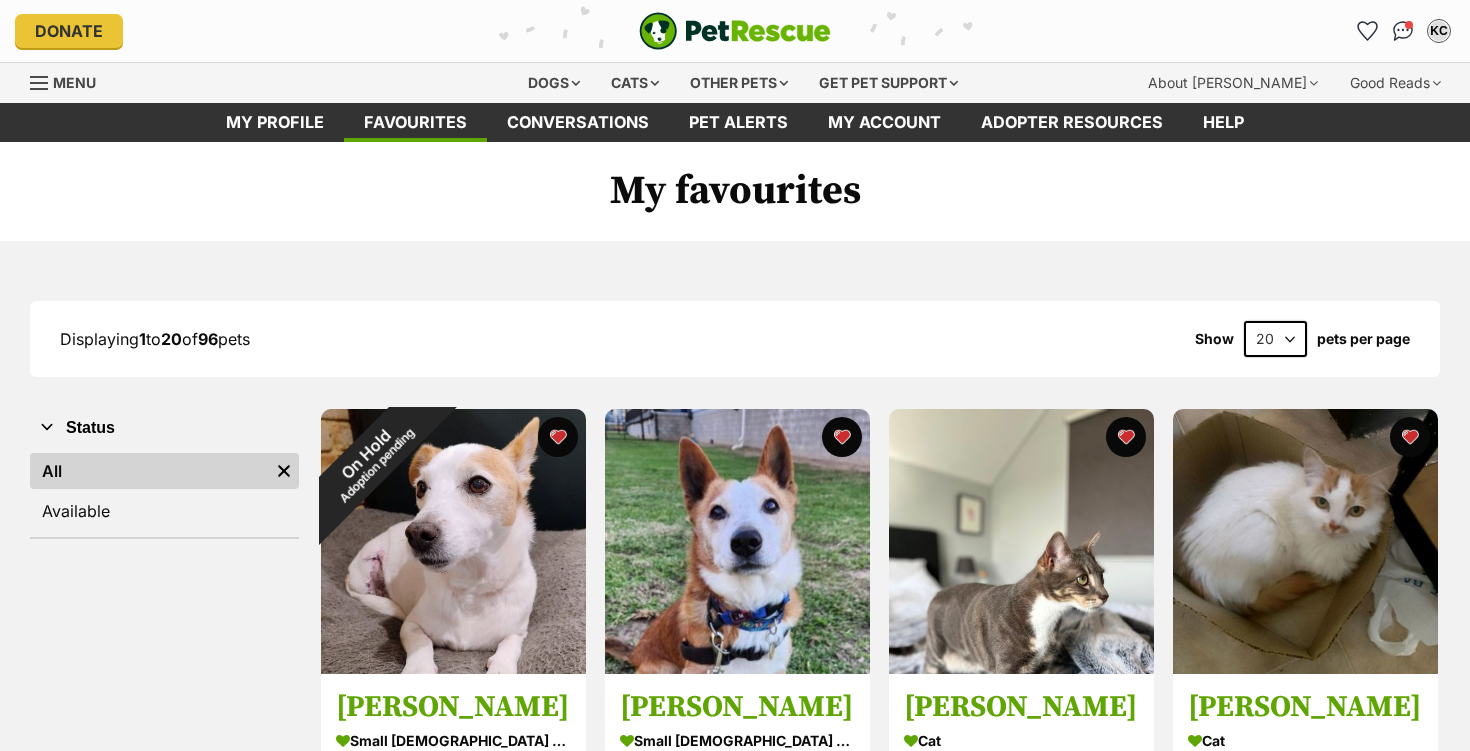 scroll, scrollTop: 0, scrollLeft: 0, axis: both 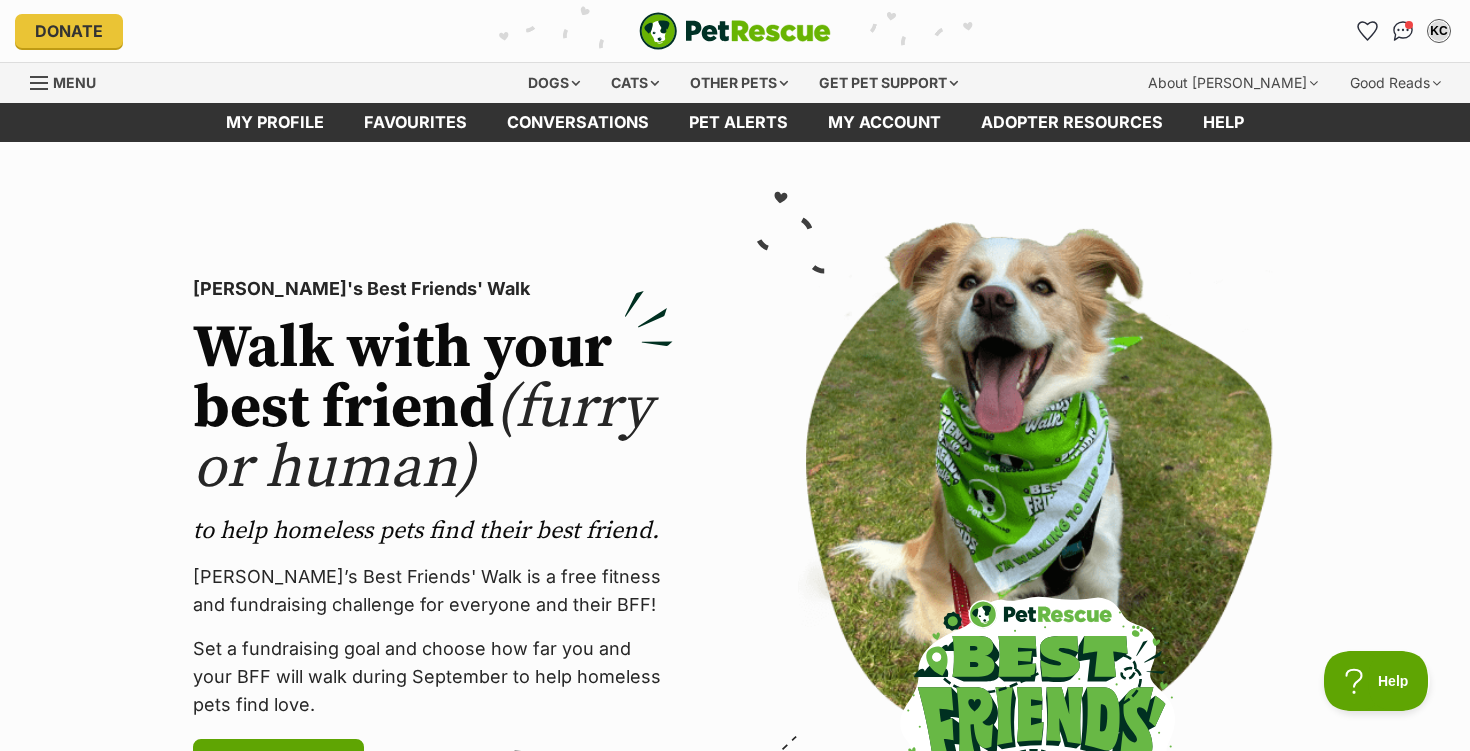 click on "PetRescue's Best Friends' Walk
Walk with your best friend
(furry or human)
to help homeless pets find their best friend.
PetRescue’s Best Friends' Walk is a free fitness and fundraising challenge for everyone and their BFF!
Set a fundraising goal and choose how far you and your BFF will walk during September to help homeless pets find love.
Register today!
(links to an external website)" at bounding box center (735, 533) 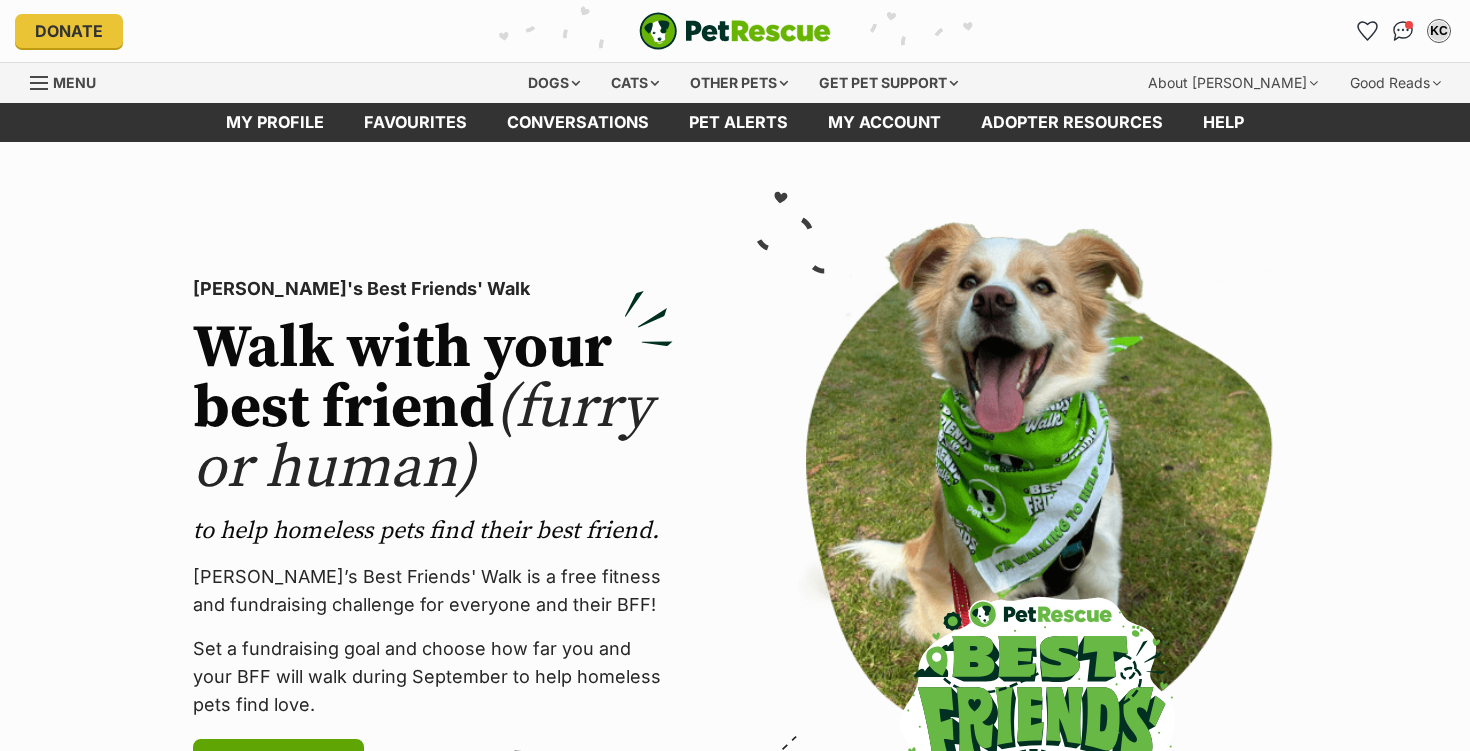 scroll, scrollTop: 0, scrollLeft: 0, axis: both 